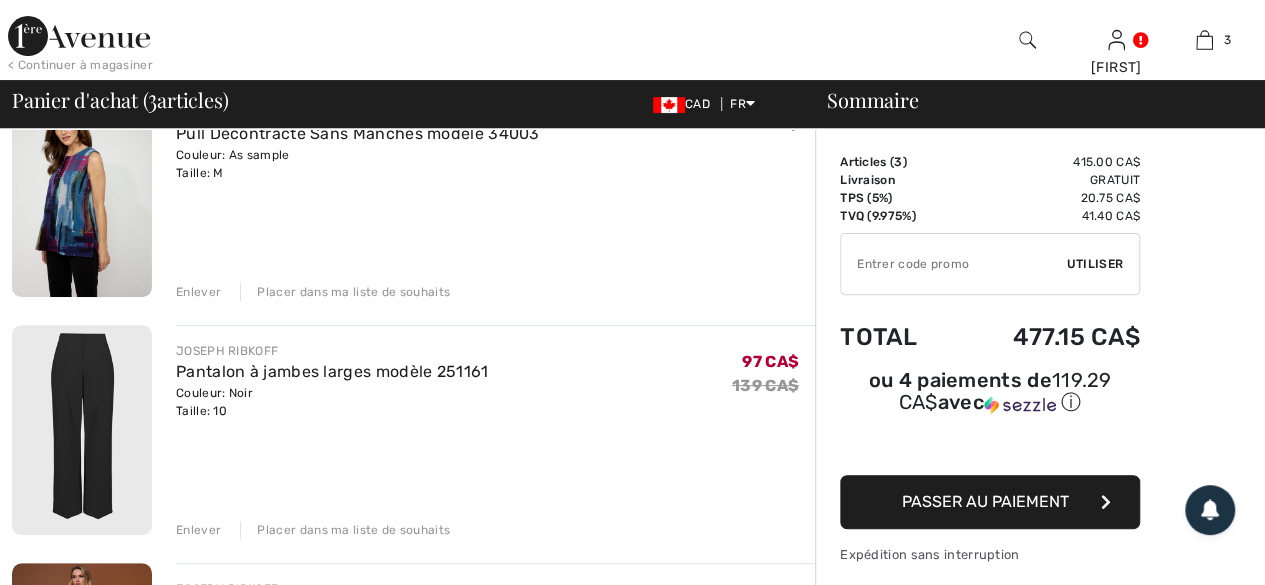 scroll, scrollTop: 300, scrollLeft: 0, axis: vertical 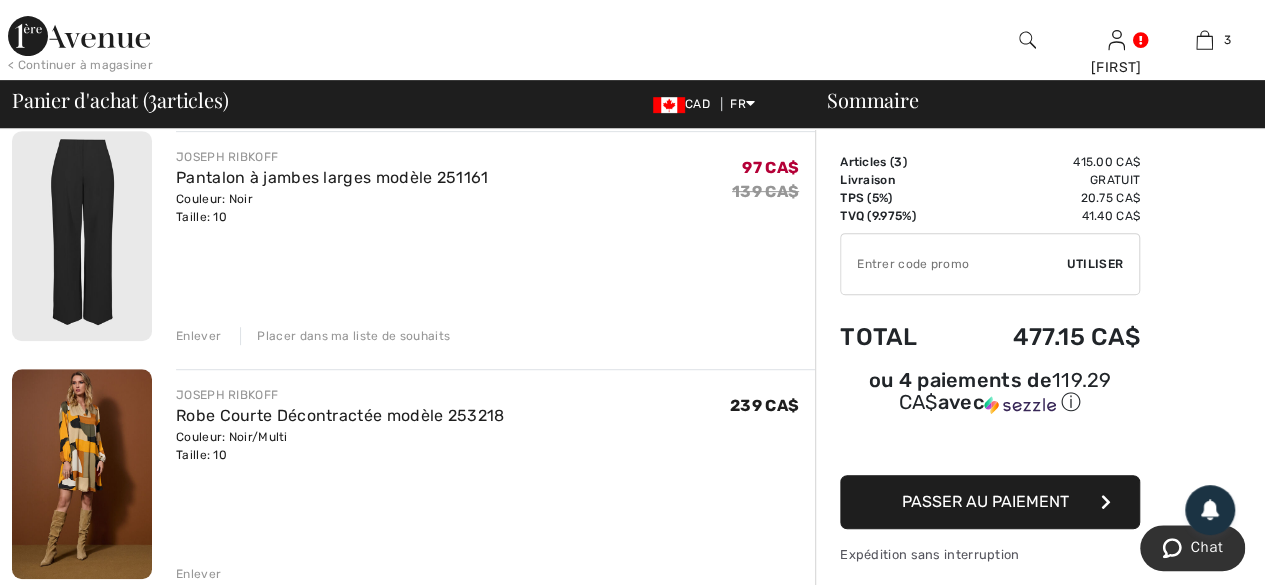click on "Enlever" at bounding box center [198, 336] 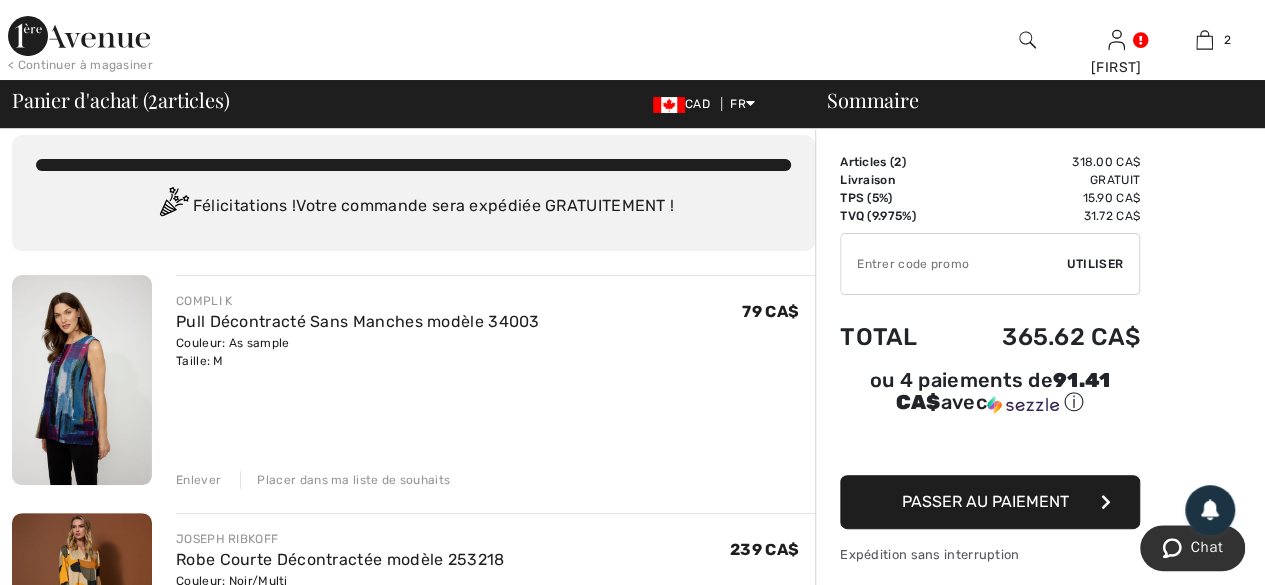 scroll, scrollTop: 0, scrollLeft: 0, axis: both 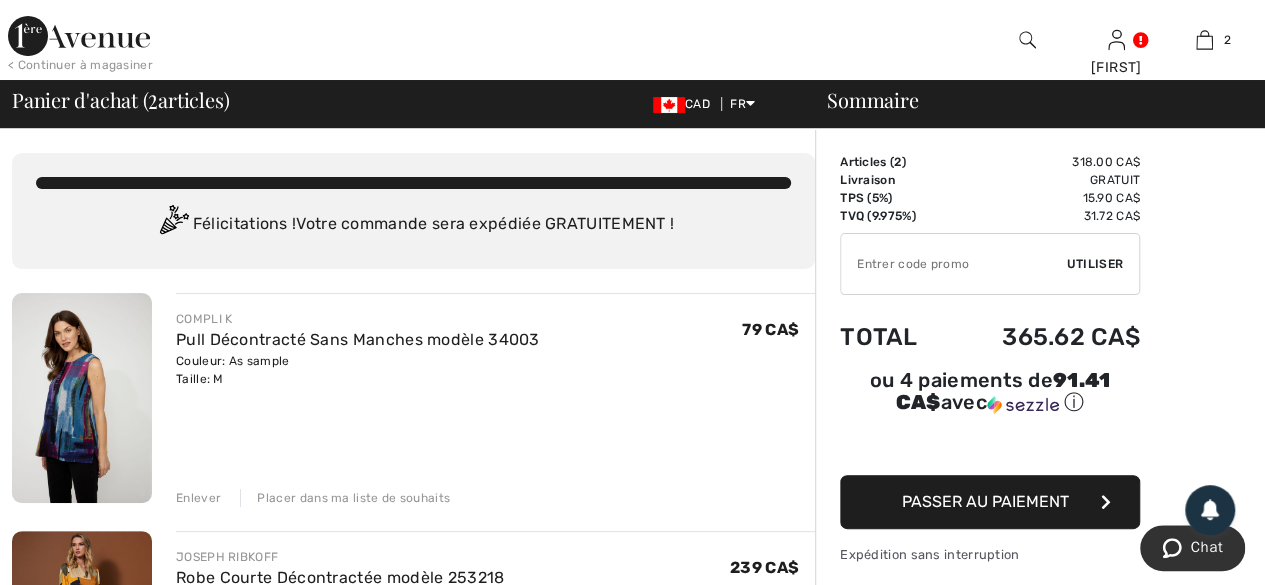 click on "Enlever" at bounding box center (198, 498) 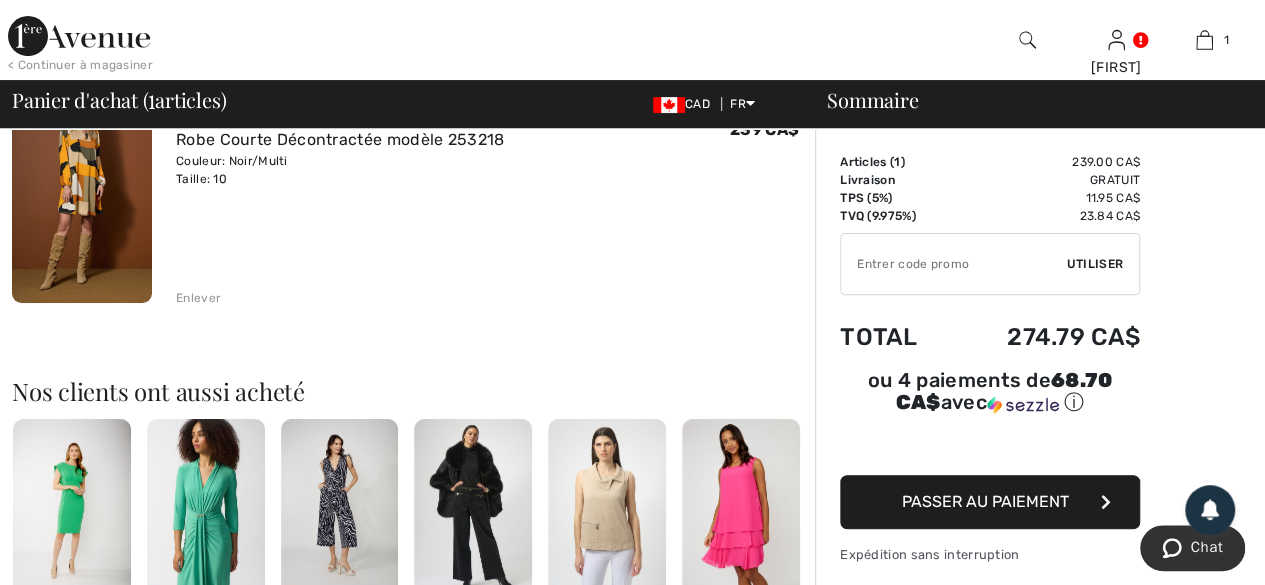 scroll, scrollTop: 0, scrollLeft: 0, axis: both 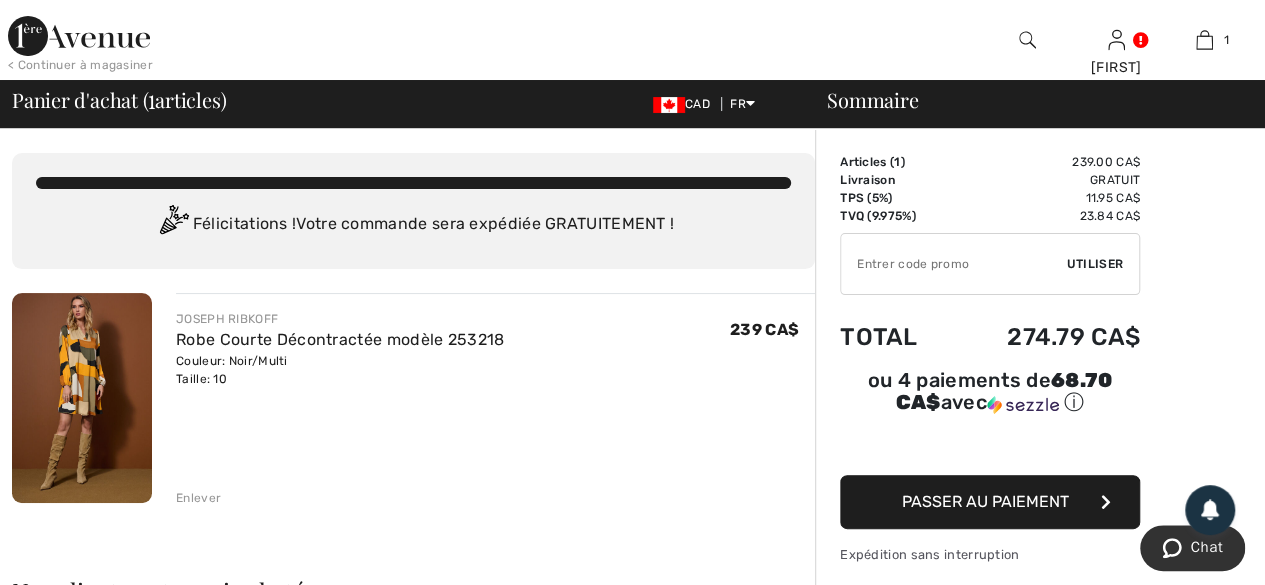 click on "Passer au paiement" at bounding box center [985, 501] 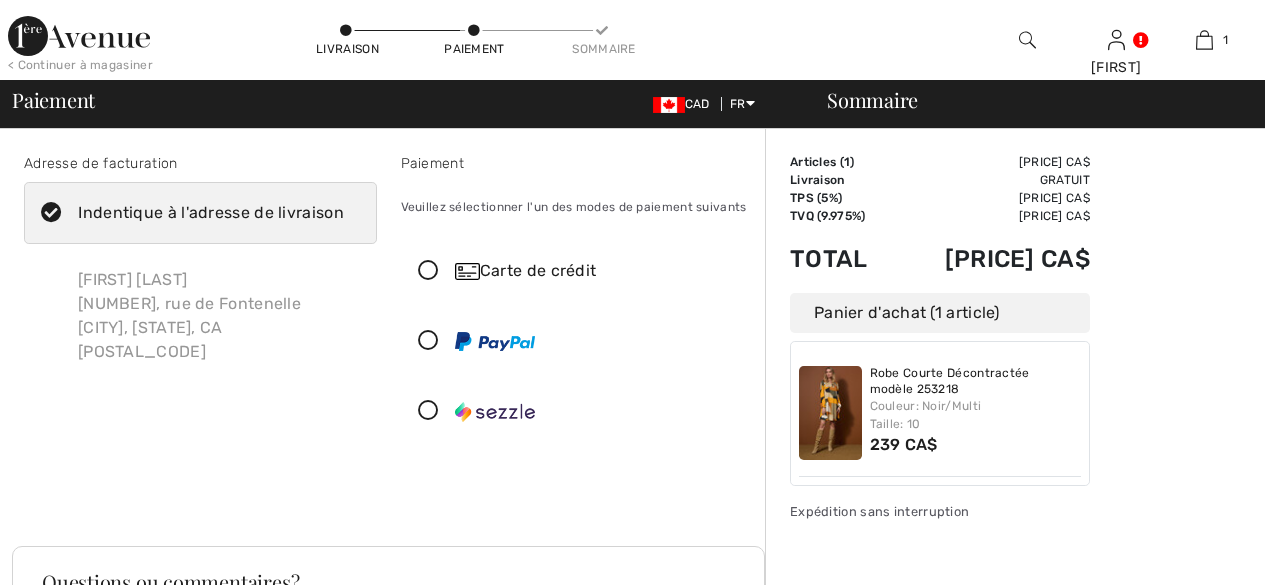 scroll, scrollTop: 0, scrollLeft: 0, axis: both 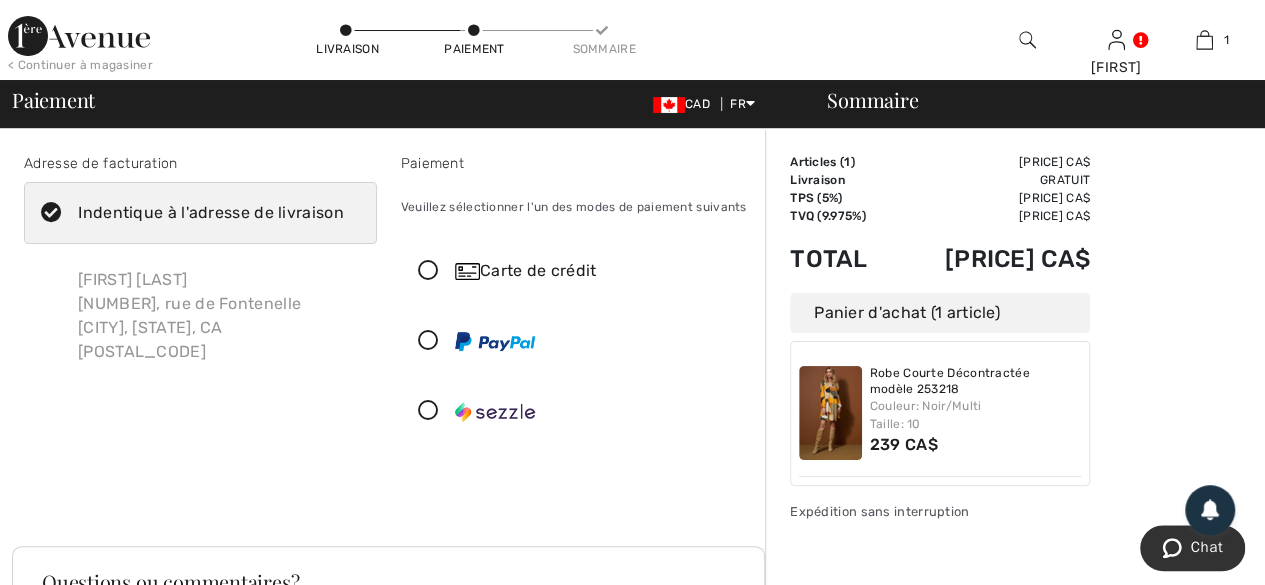 click at bounding box center (428, 271) 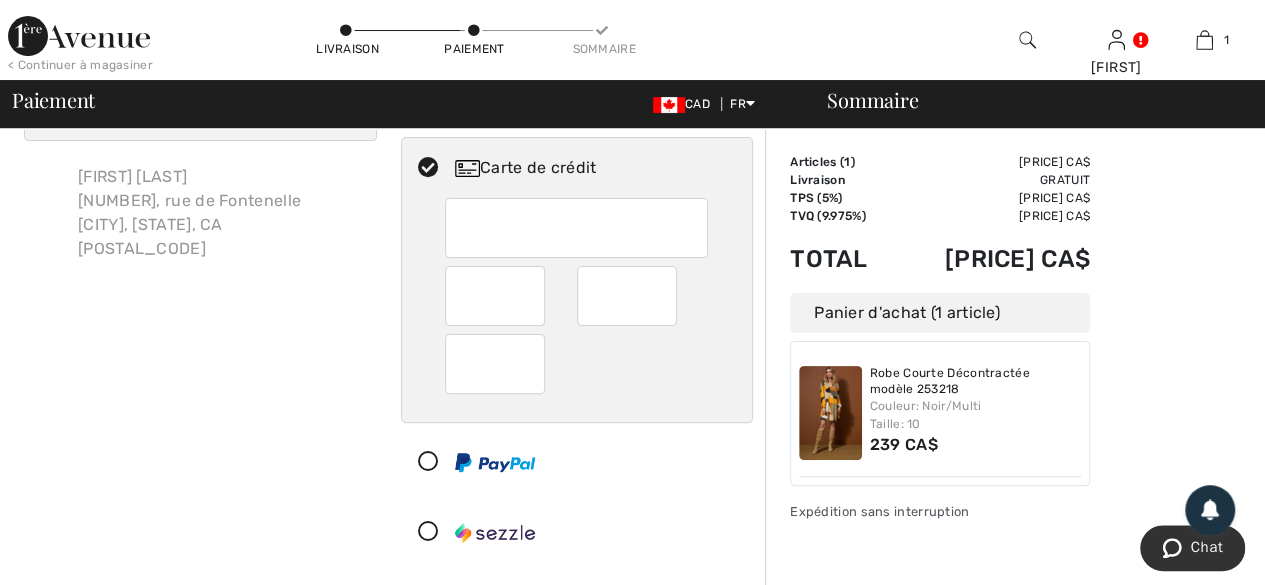 scroll, scrollTop: 0, scrollLeft: 0, axis: both 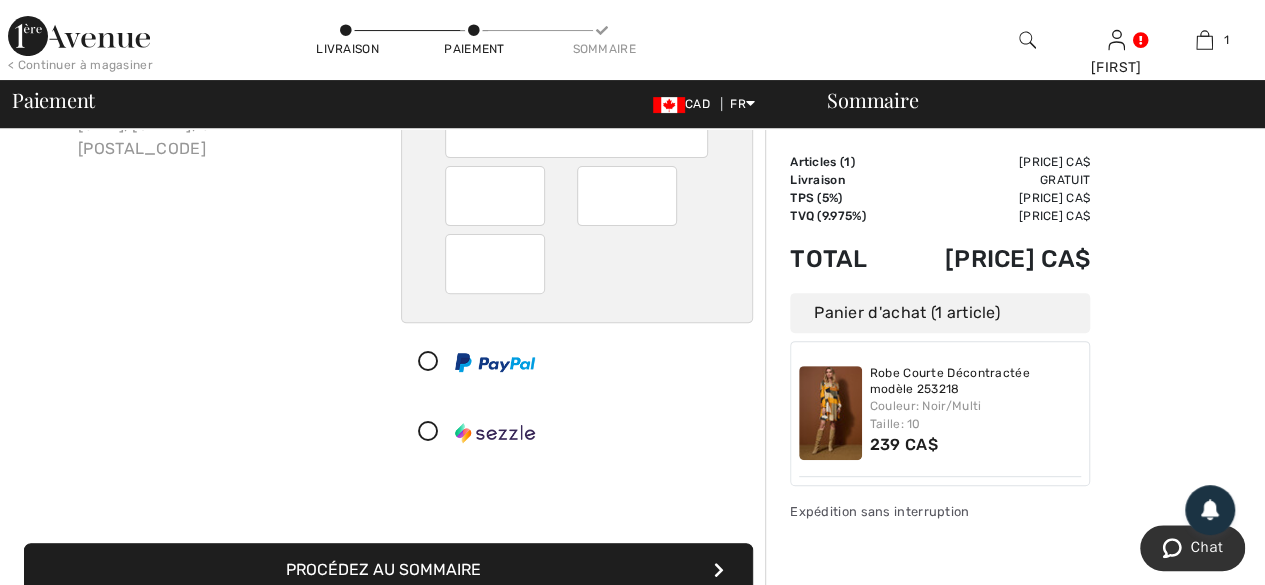 click on "Procédez au sommaire" at bounding box center (388, 570) 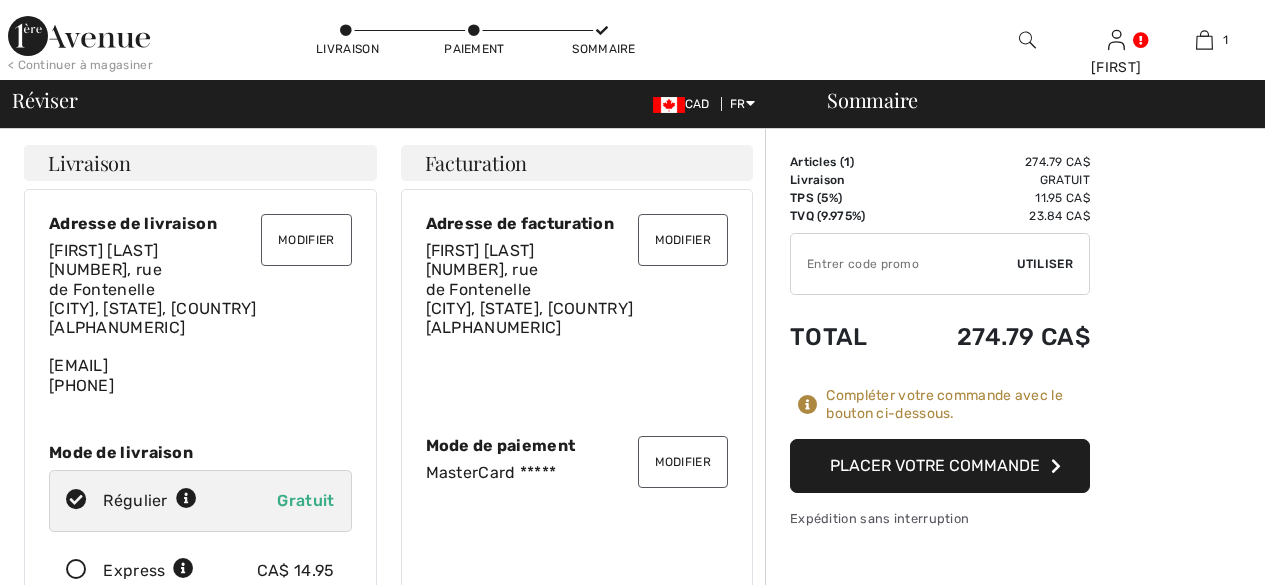 scroll, scrollTop: 0, scrollLeft: 0, axis: both 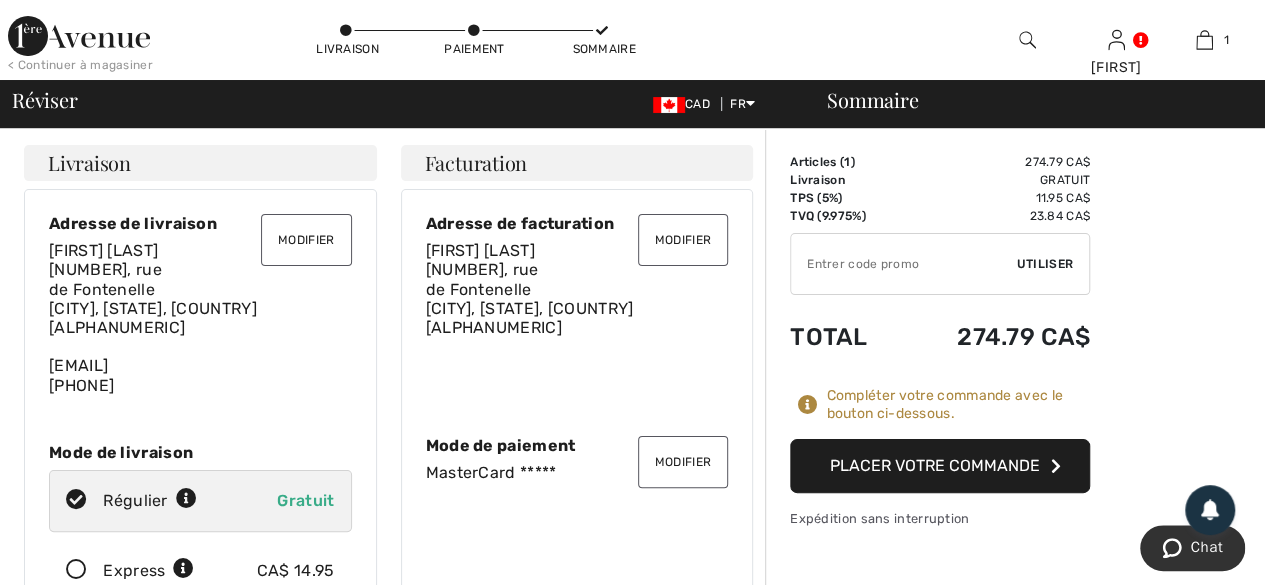 click on "Placer votre commande" at bounding box center (940, 466) 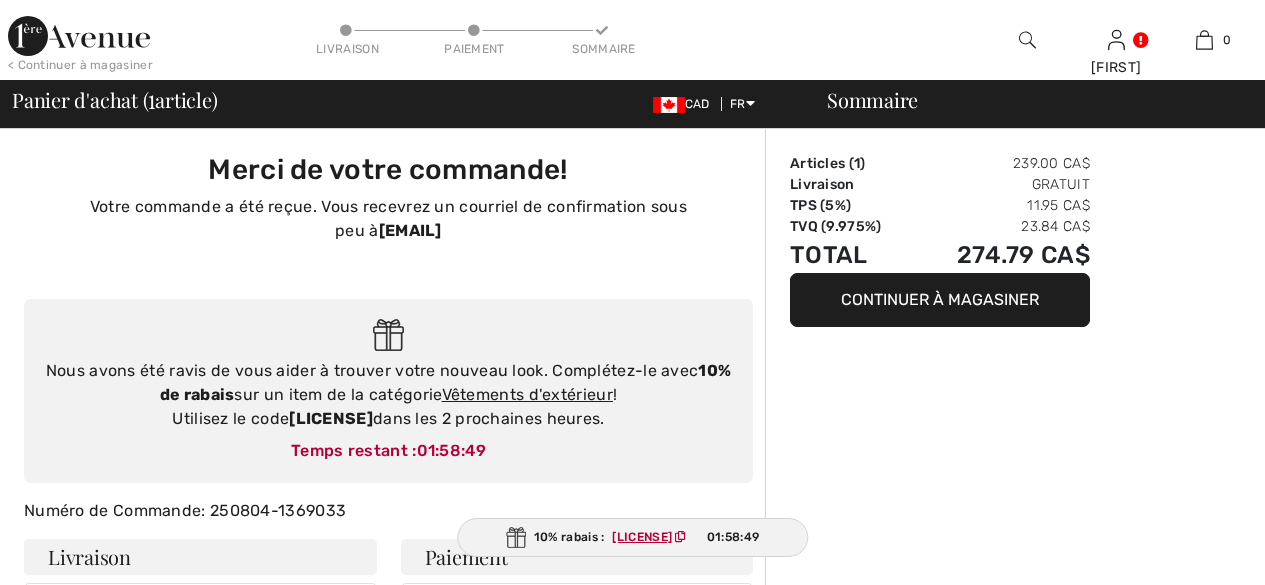scroll, scrollTop: 0, scrollLeft: 0, axis: both 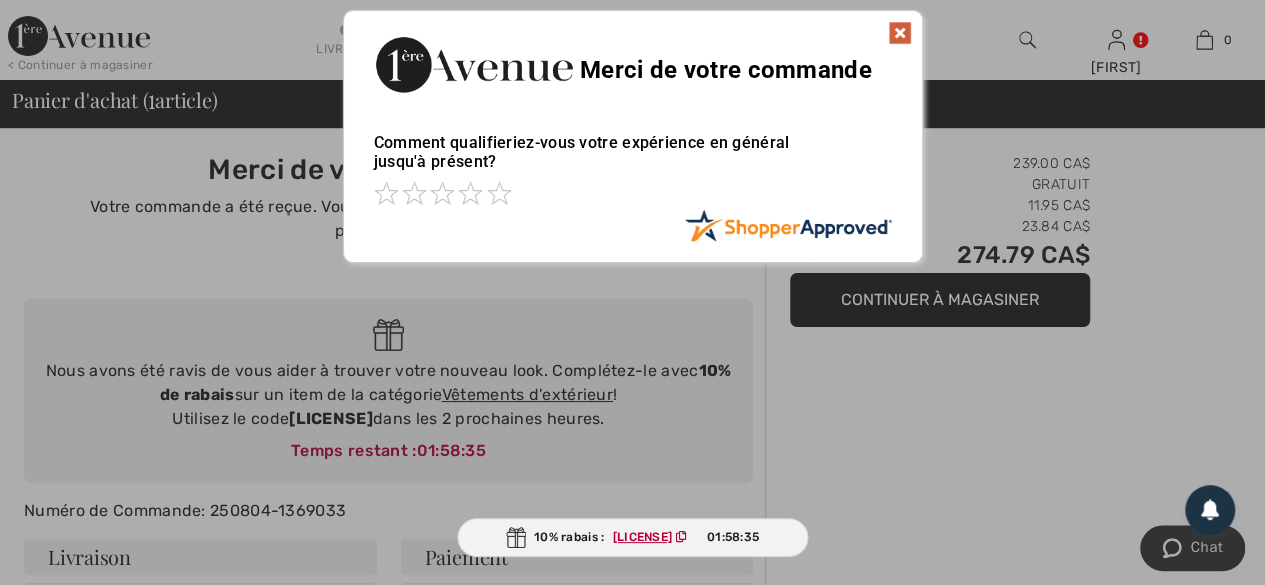 click at bounding box center (632, 292) 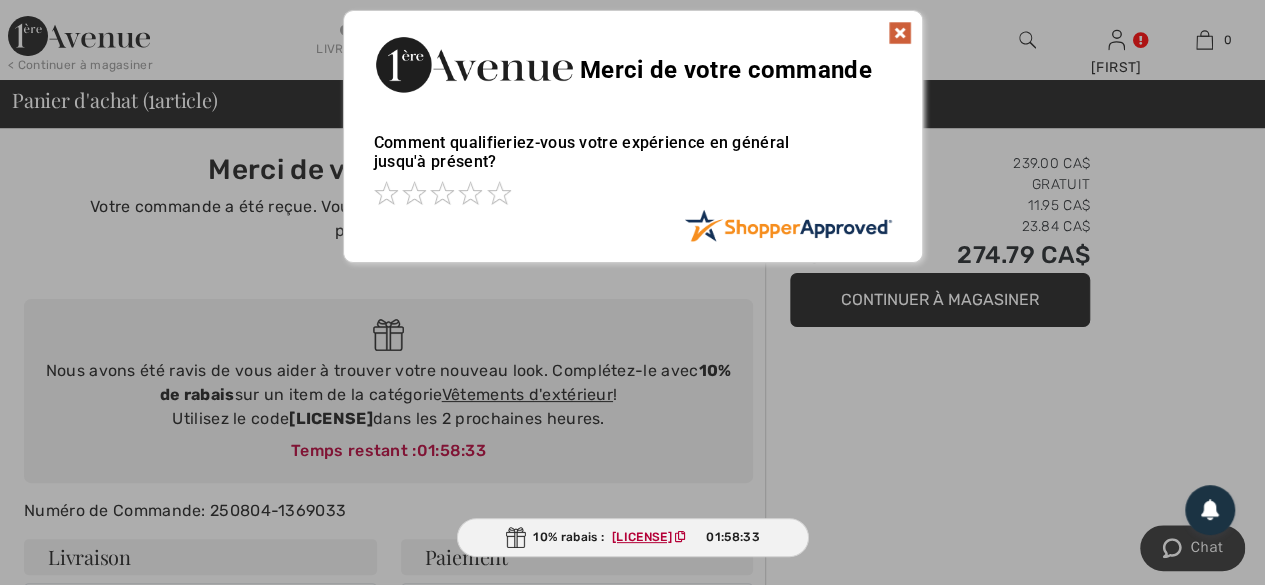 click at bounding box center [900, 33] 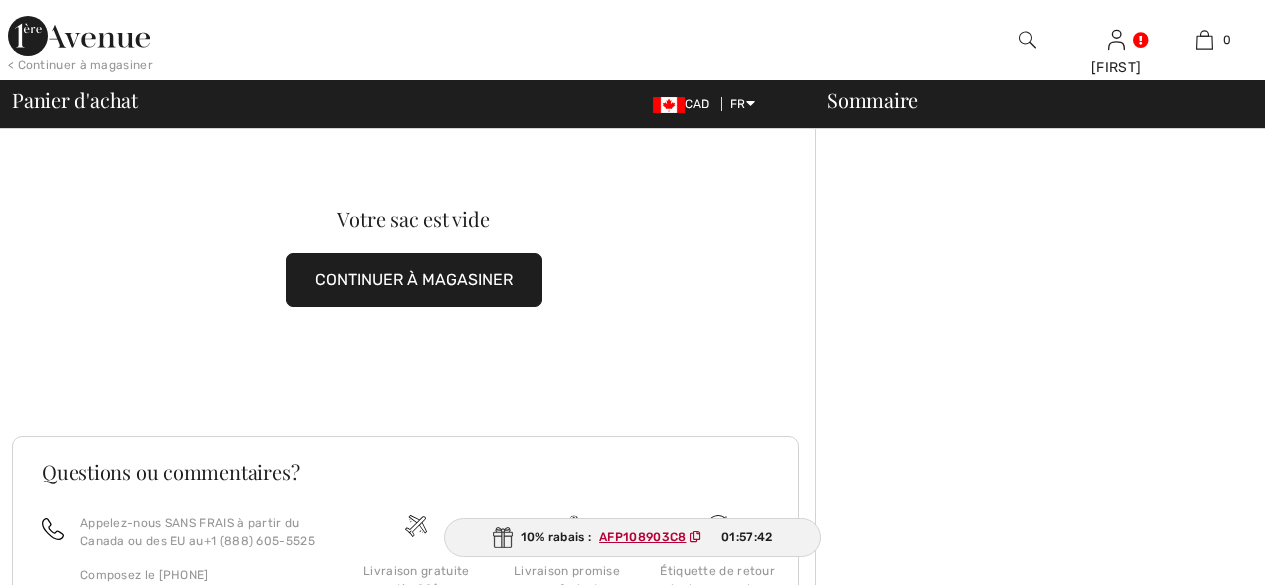 scroll, scrollTop: 0, scrollLeft: 0, axis: both 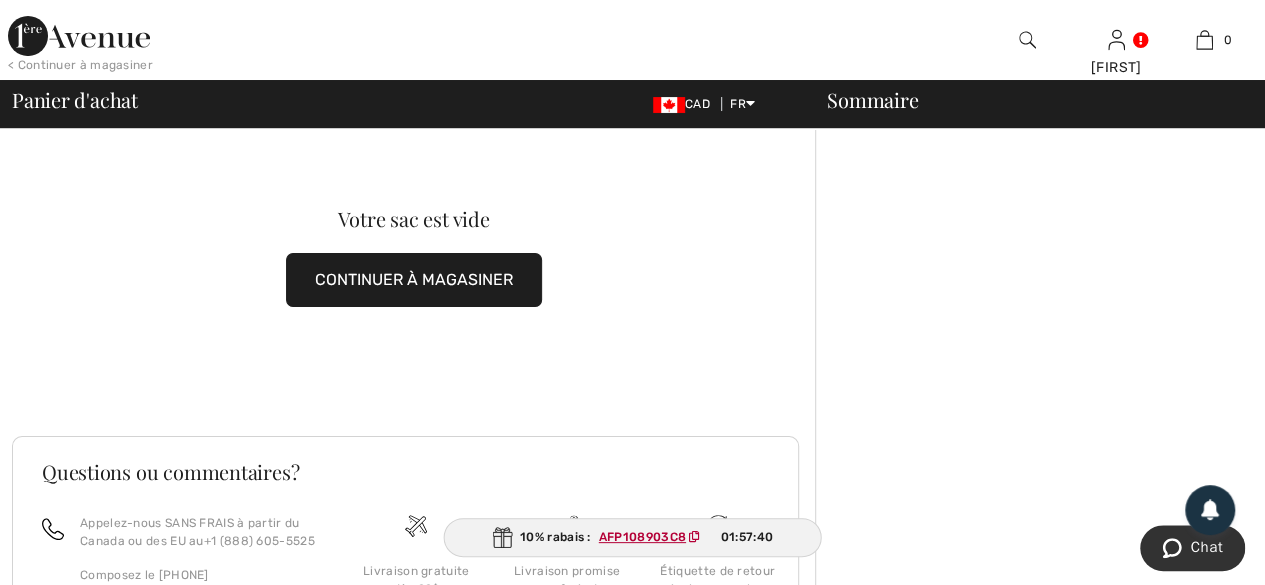 click on "CONTINUER À MAGASINER" at bounding box center [414, 280] 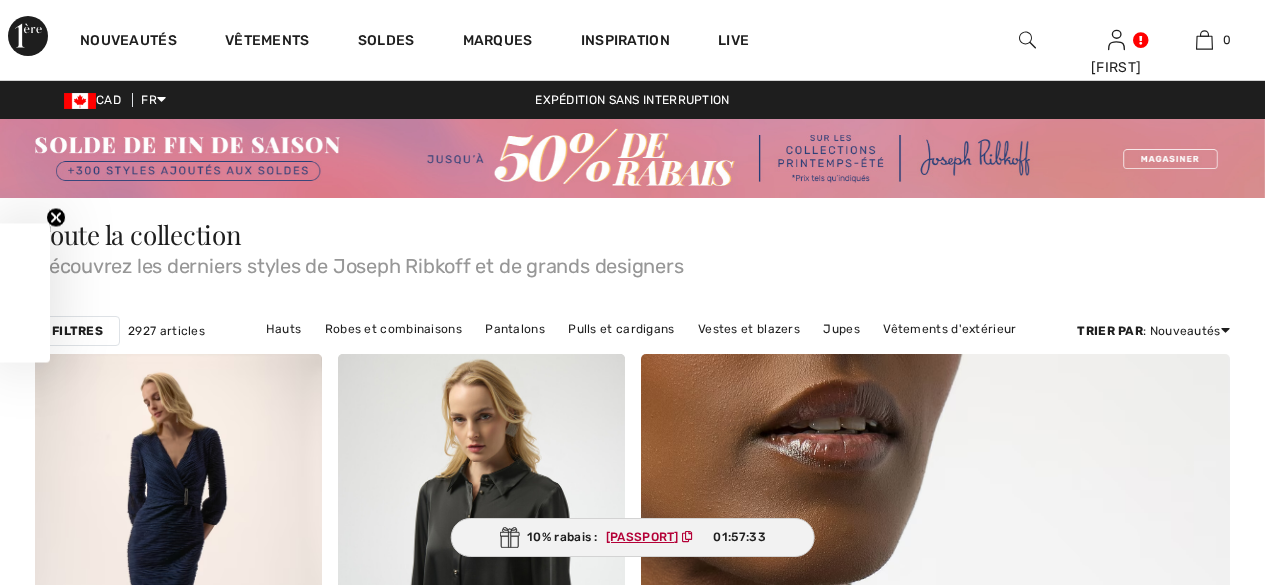 scroll, scrollTop: 0, scrollLeft: 0, axis: both 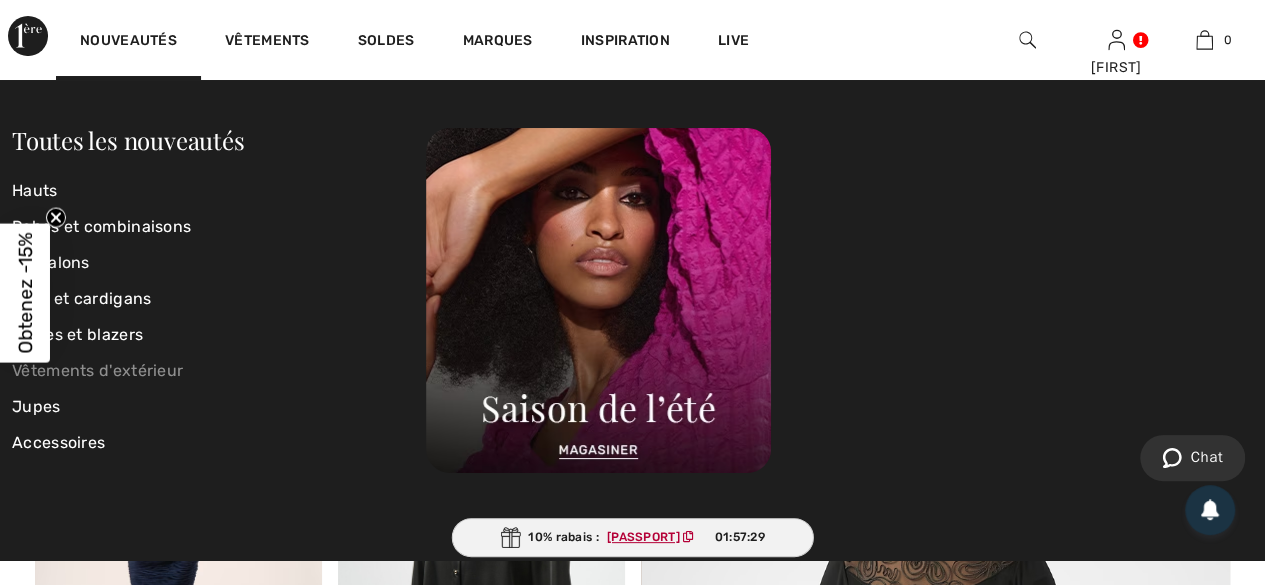 click on "Vêtements d'extérieur" at bounding box center (219, 371) 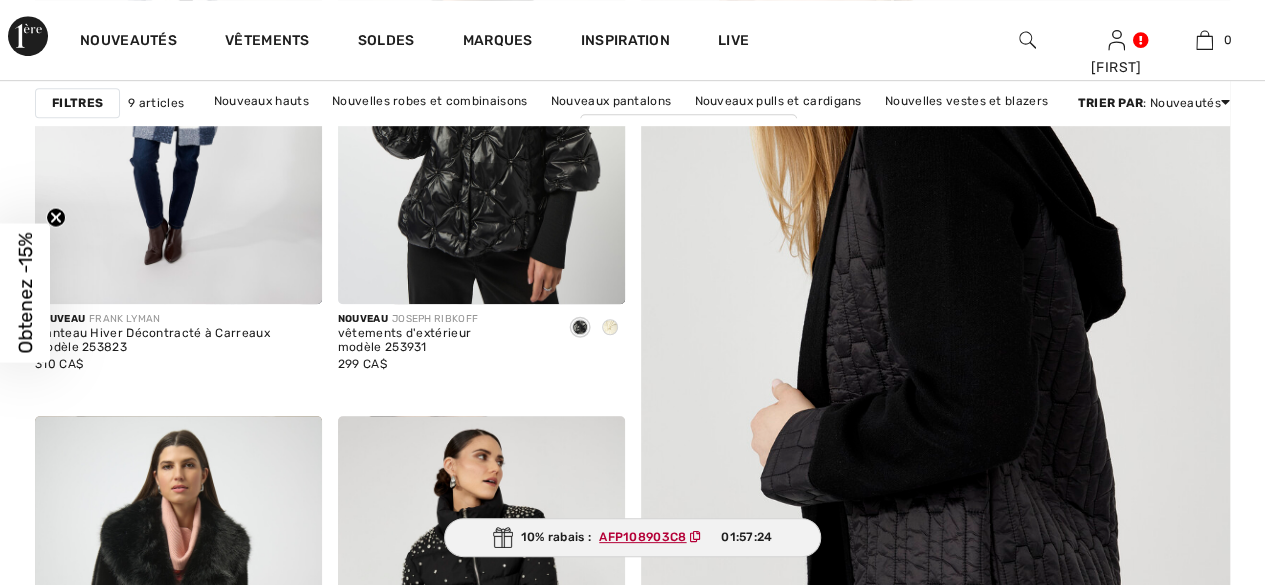 scroll, scrollTop: 500, scrollLeft: 0, axis: vertical 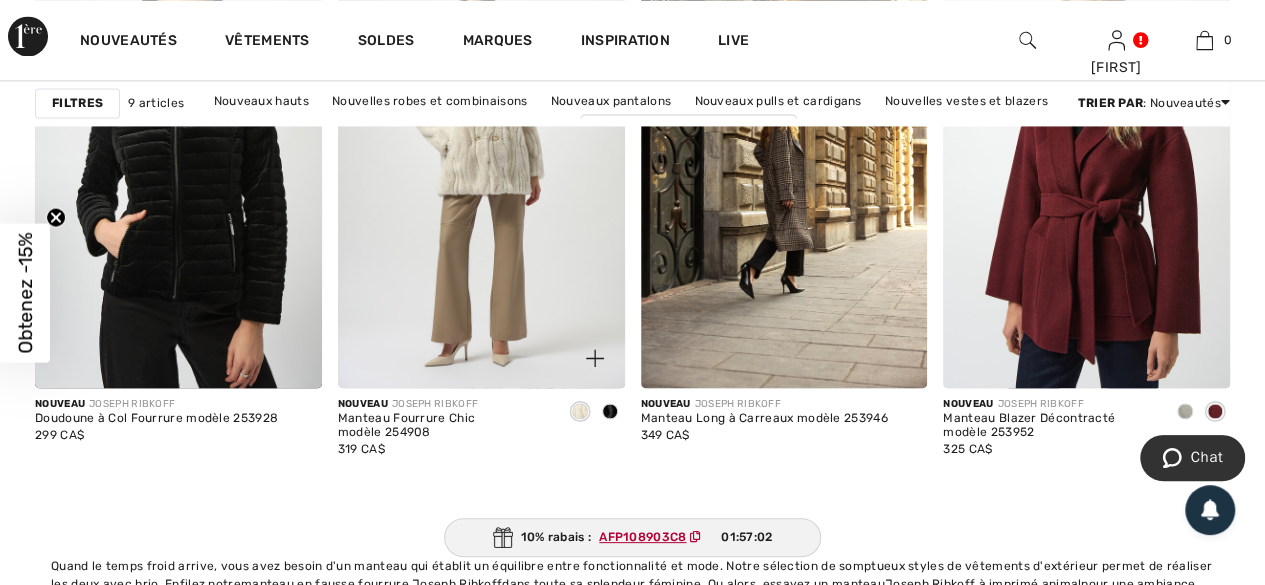 click at bounding box center [610, 411] 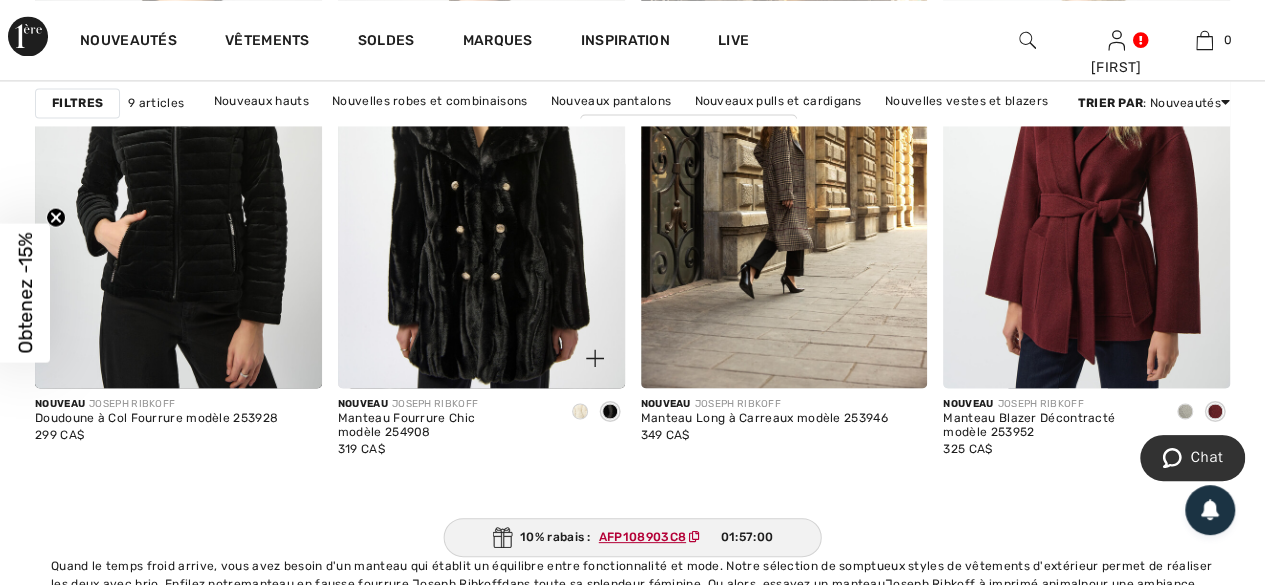 click at bounding box center [583, 346] 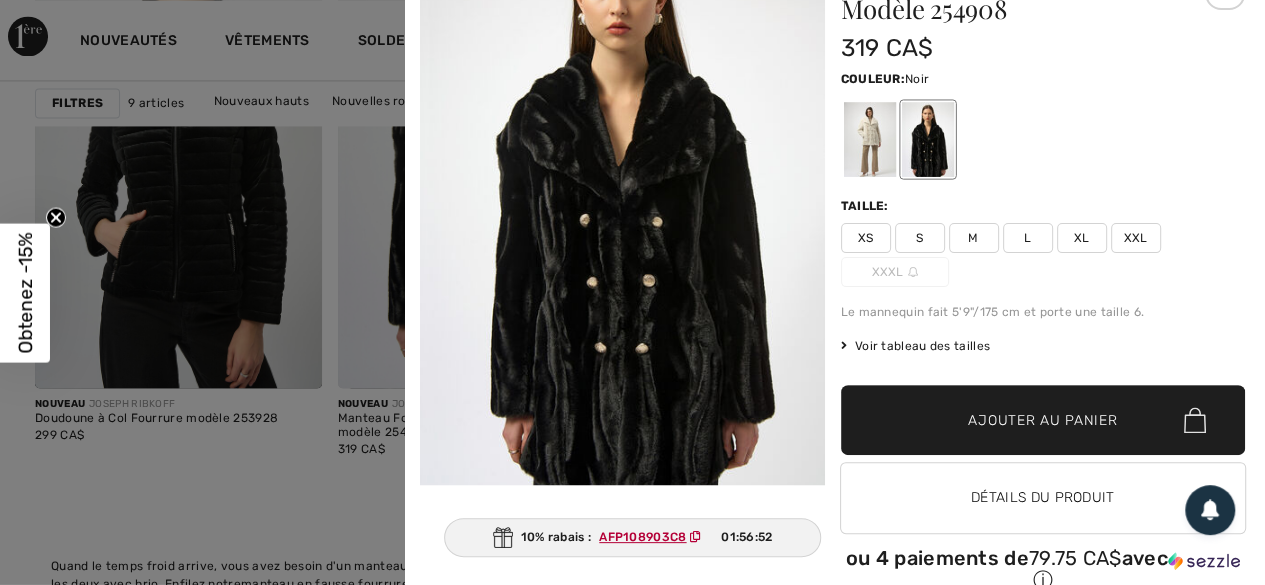 scroll, scrollTop: 0, scrollLeft: 0, axis: both 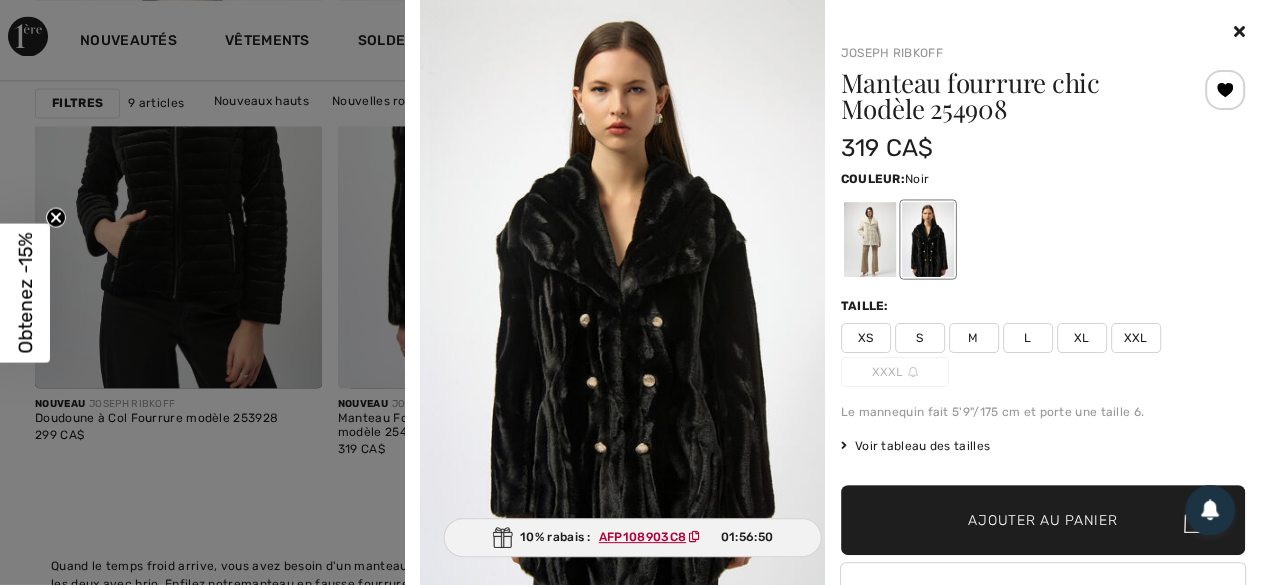 click at bounding box center [1239, 31] 